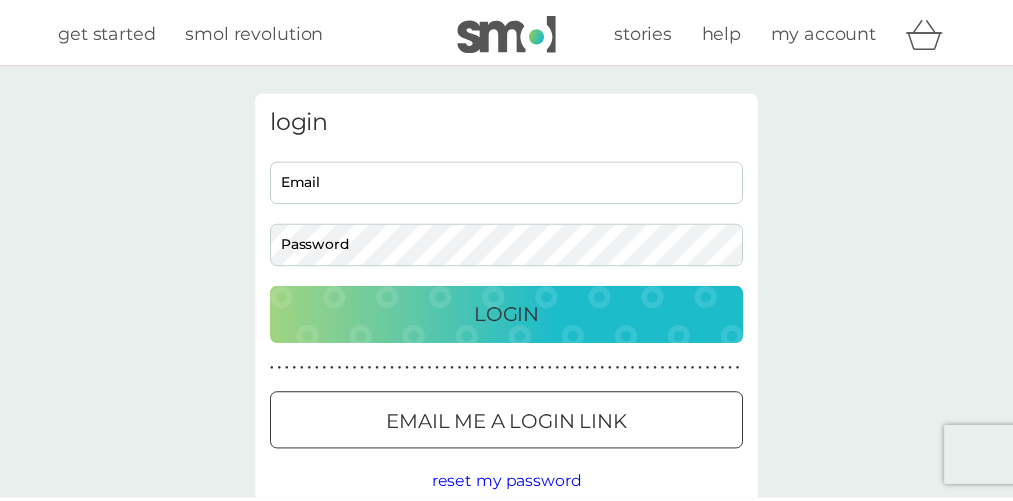 scroll, scrollTop: 0, scrollLeft: 0, axis: both 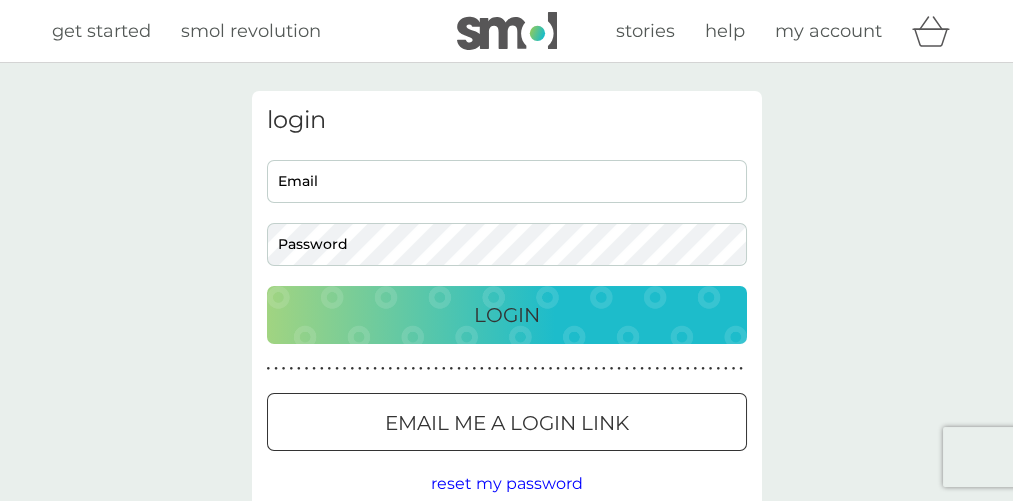type on "3medanna@gmail.com" 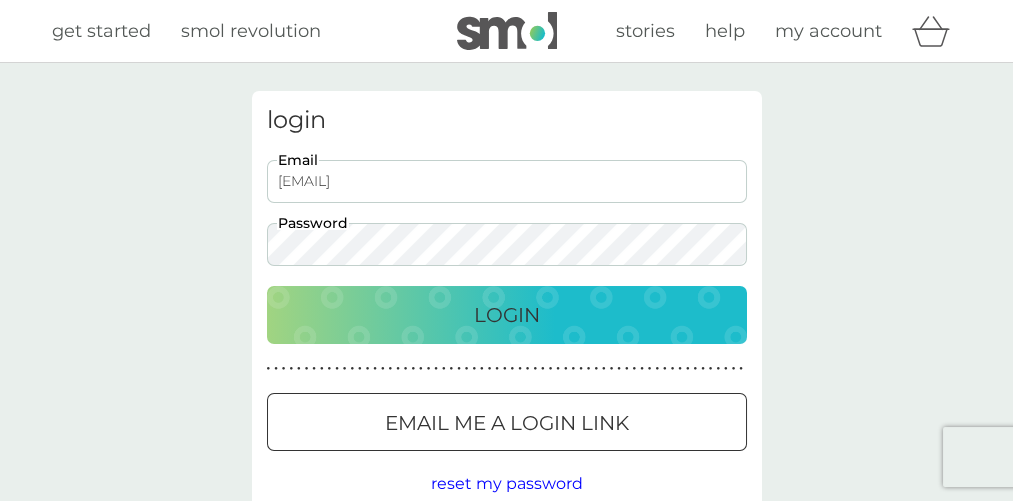click on "Login" at bounding box center (507, 315) 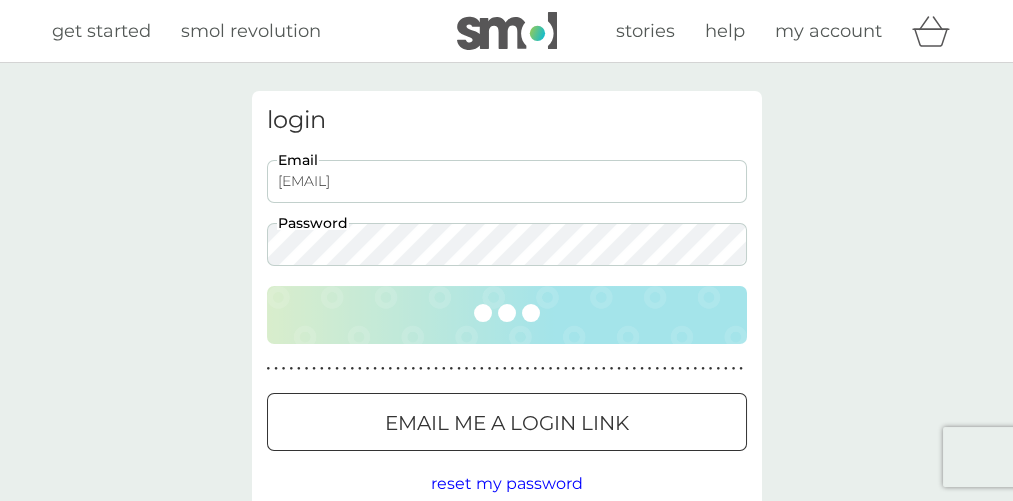 scroll, scrollTop: 0, scrollLeft: 0, axis: both 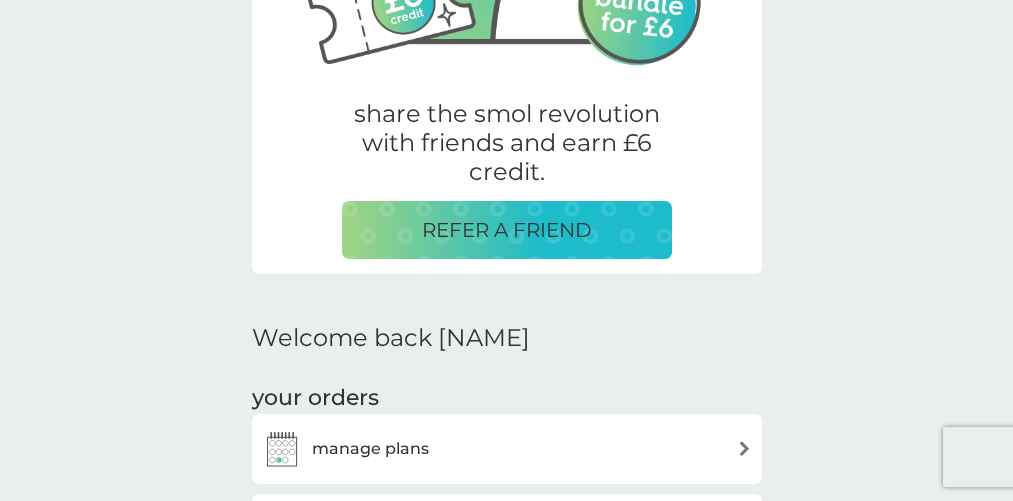 click on "manage plans" at bounding box center [507, 449] 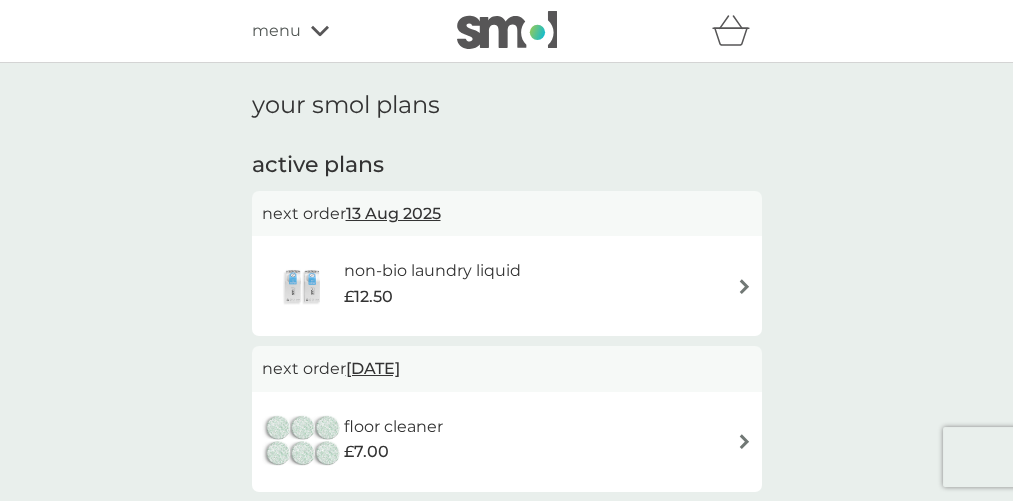 scroll, scrollTop: 37, scrollLeft: 0, axis: vertical 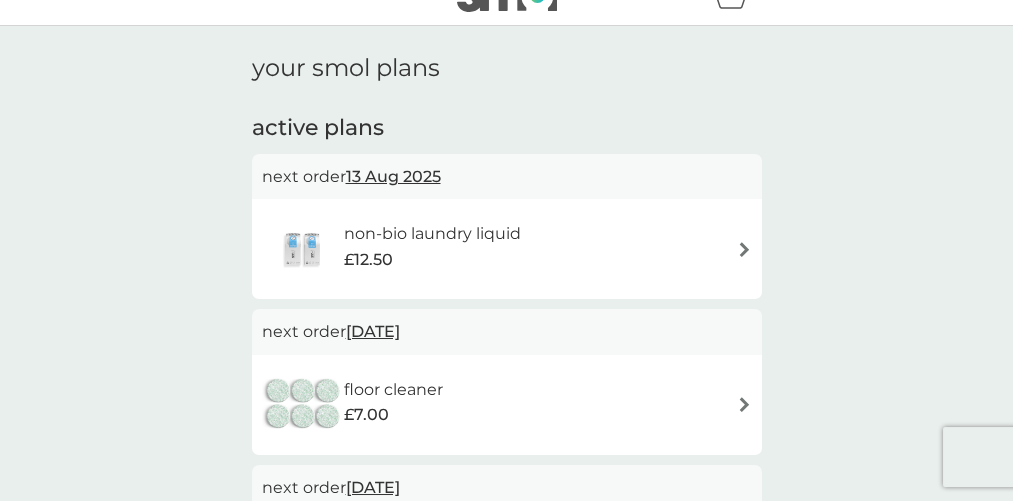 click on "non-bio laundry liquid £12.50" at bounding box center (507, 249) 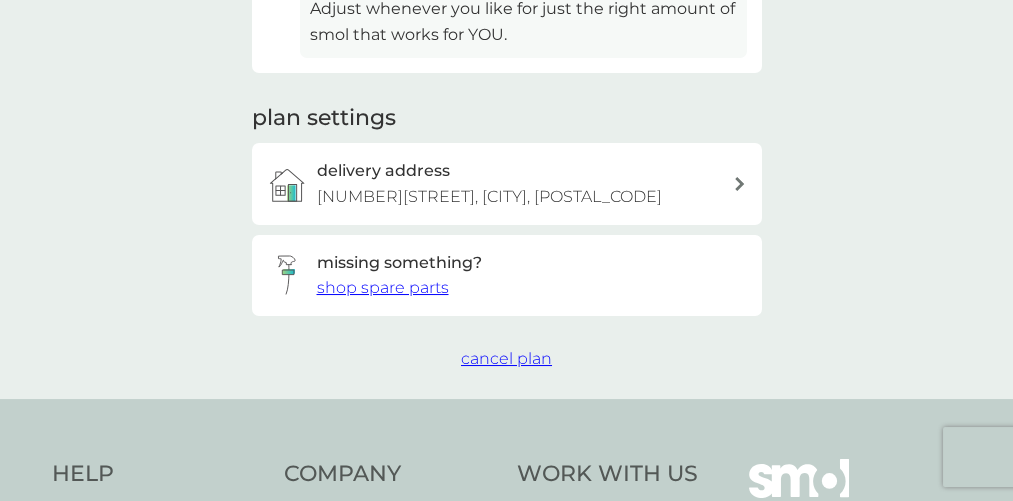 scroll, scrollTop: 623, scrollLeft: 0, axis: vertical 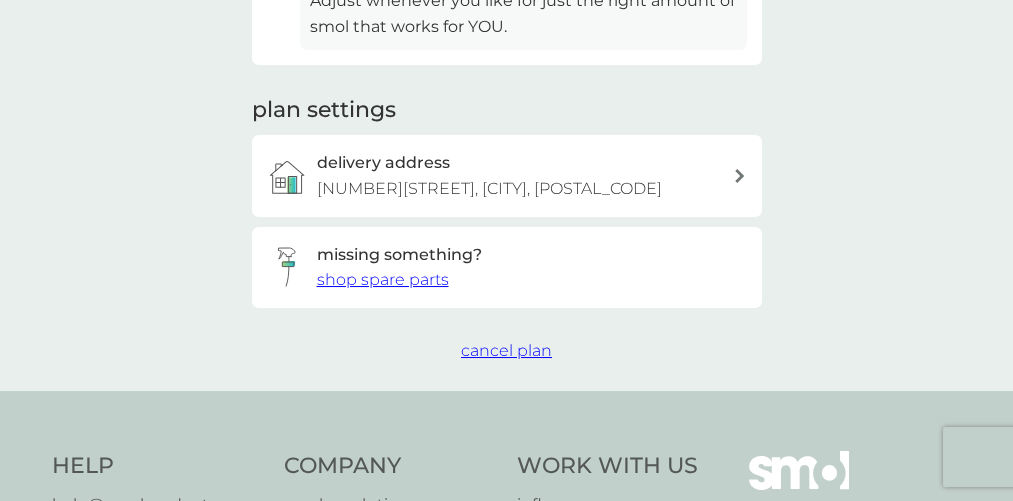 click on "cancel plan" at bounding box center [506, 350] 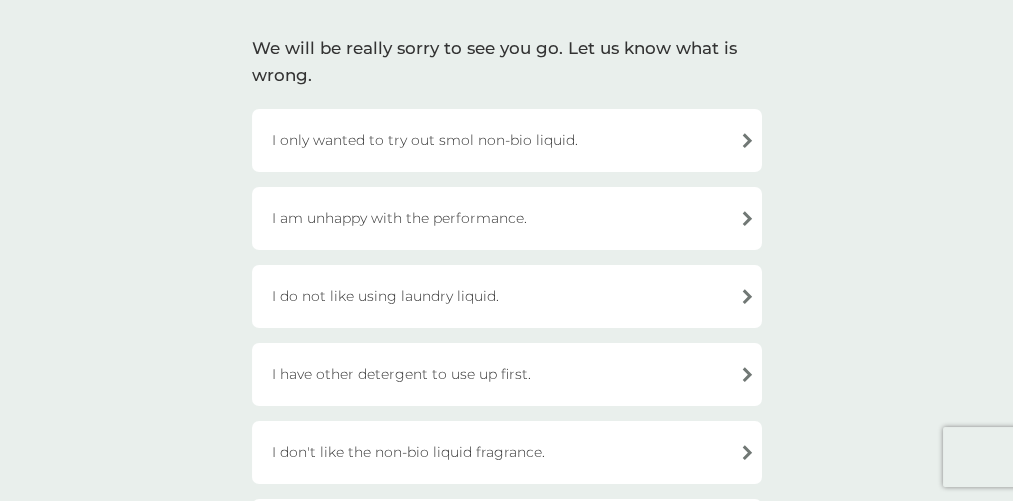 scroll, scrollTop: 191, scrollLeft: 0, axis: vertical 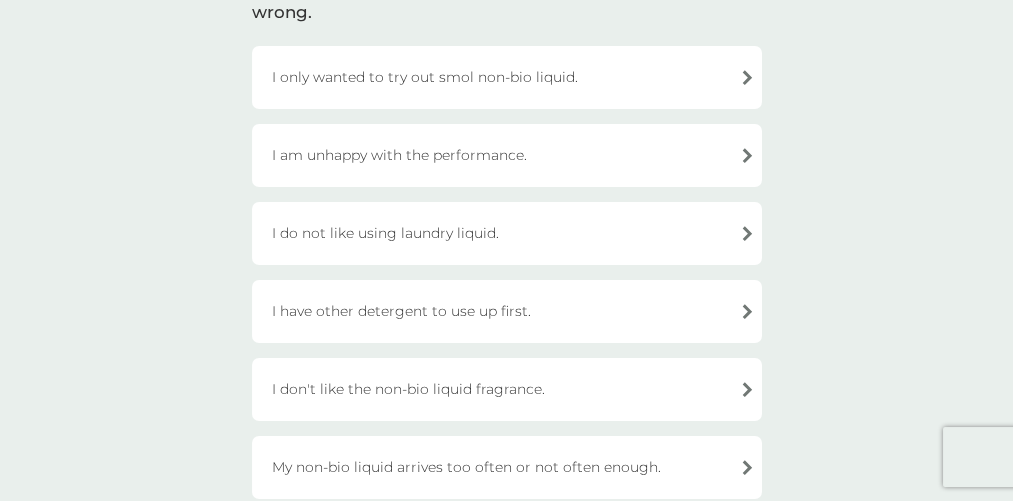 click on "I only wanted to try out smol non-bio liquid." at bounding box center (507, 77) 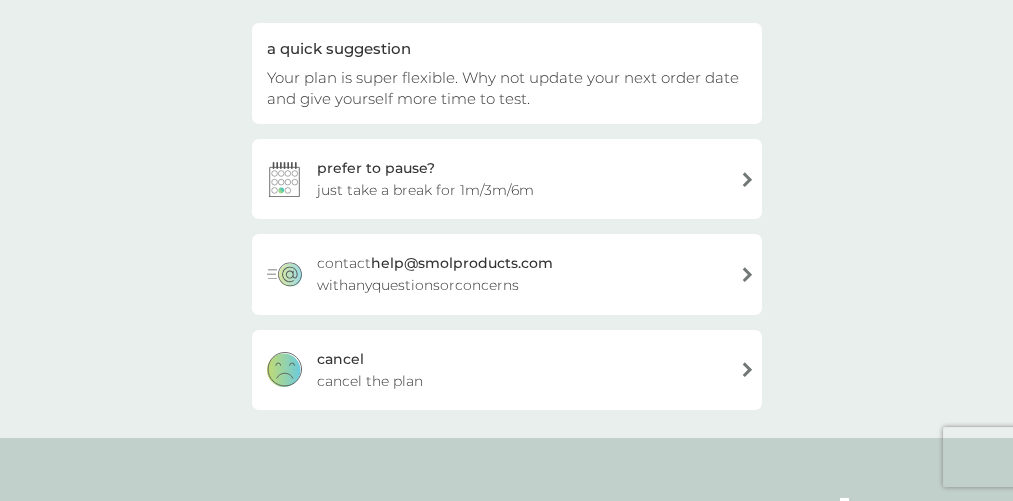 click on "just take a break for 1m/3m/6m" at bounding box center (425, 190) 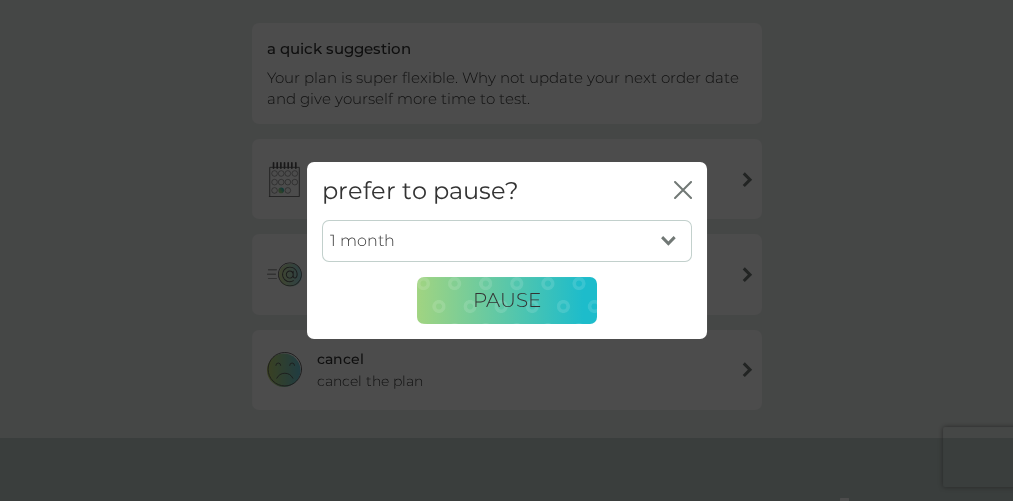 click on "1 month 3 months 6 months" at bounding box center [507, 241] 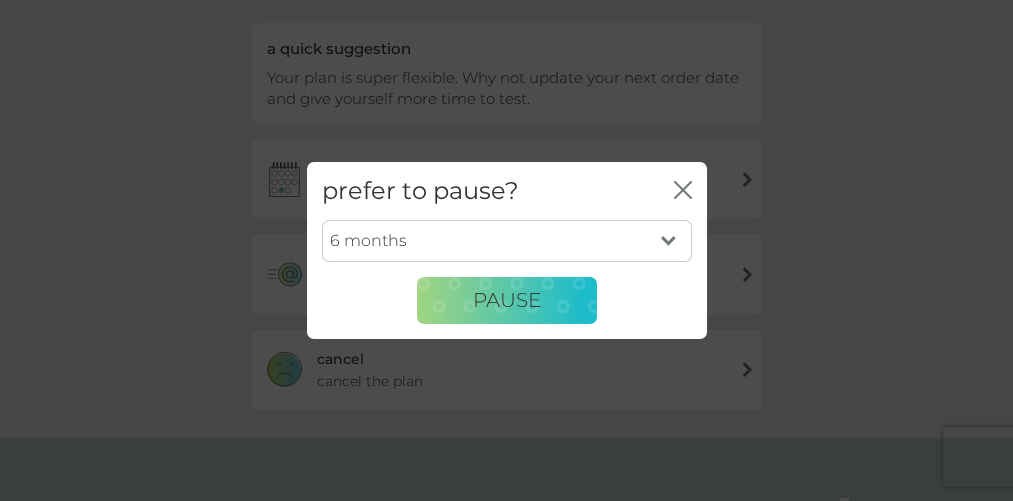 click on "1 month 3 months 6 months" at bounding box center [507, 241] 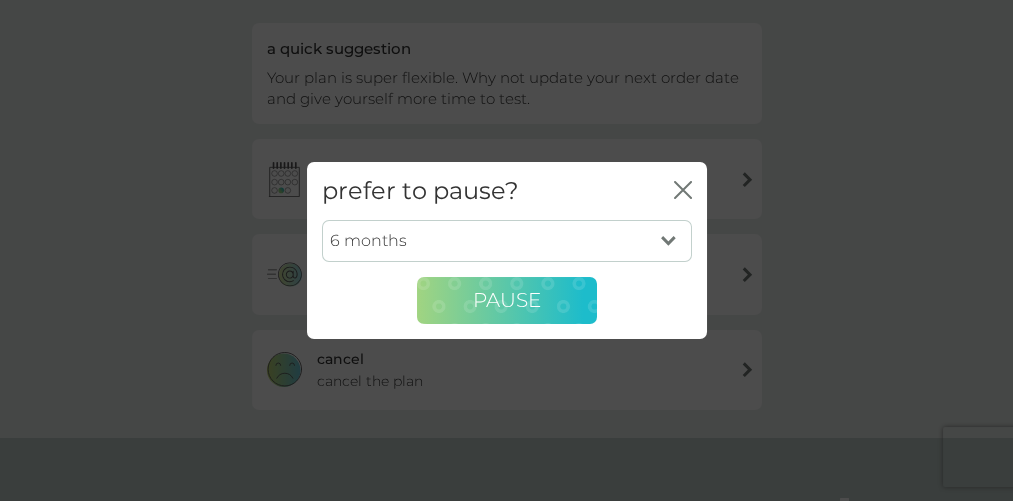 click on "PAUSE" at bounding box center (507, 300) 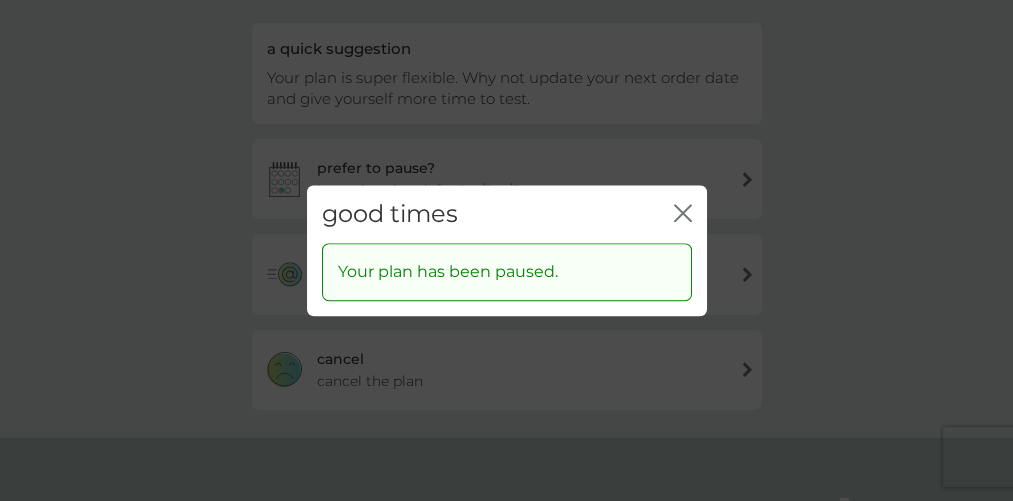 click on "good times close" at bounding box center (507, 214) 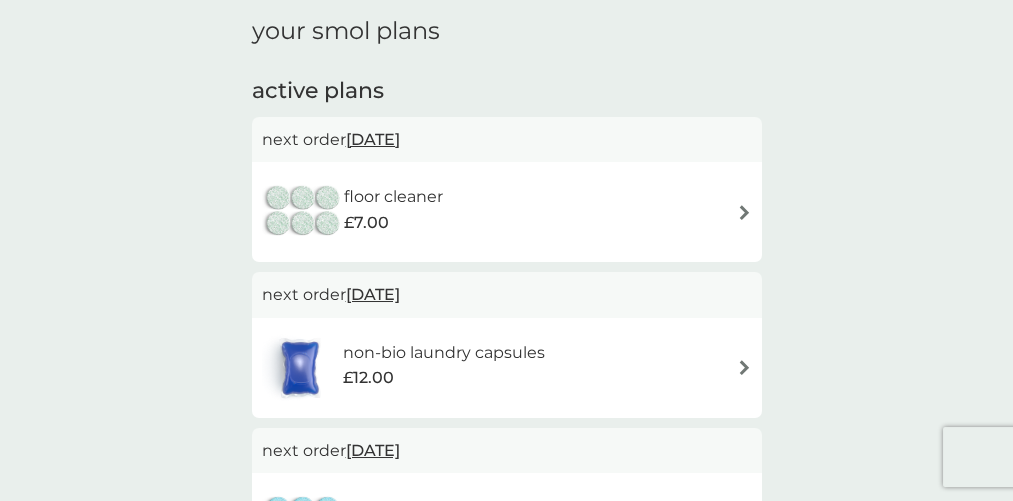 scroll, scrollTop: 74, scrollLeft: 0, axis: vertical 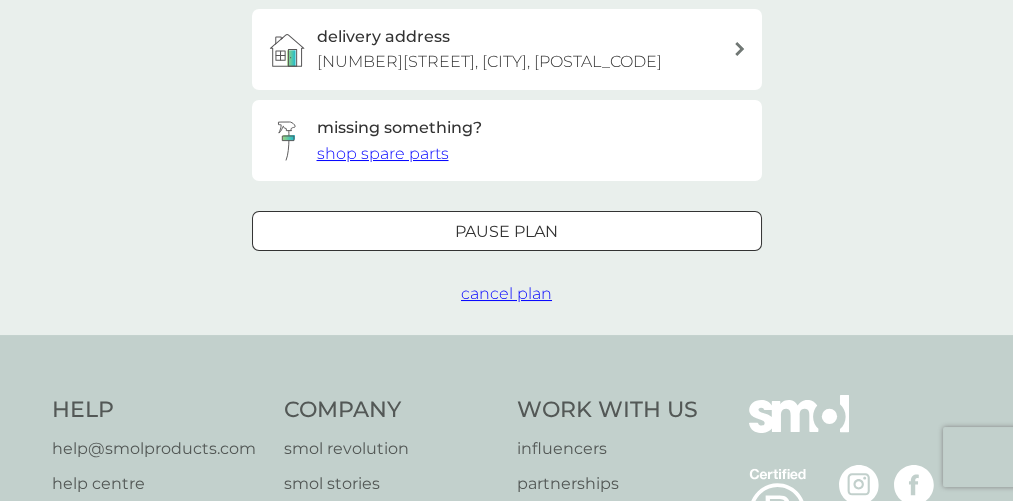 click on "cancel plan" at bounding box center [506, 294] 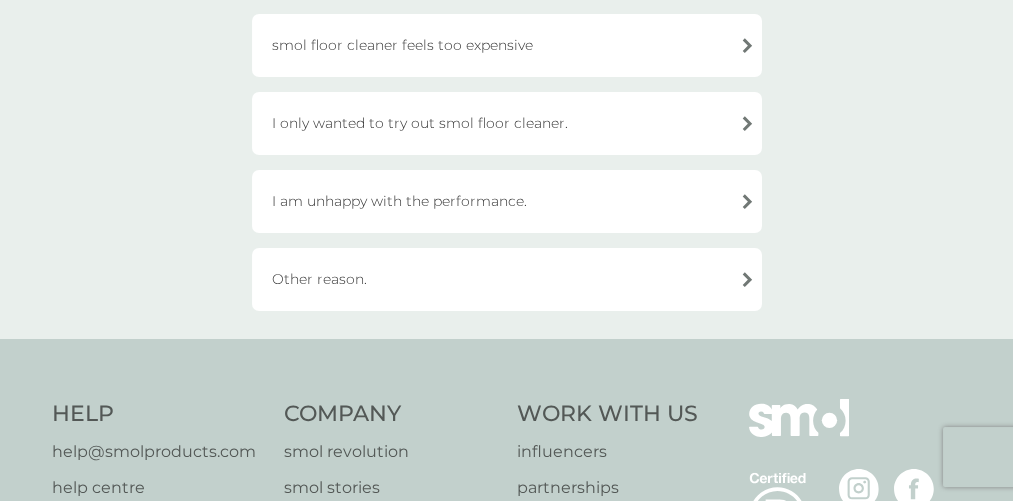 scroll, scrollTop: 489, scrollLeft: 0, axis: vertical 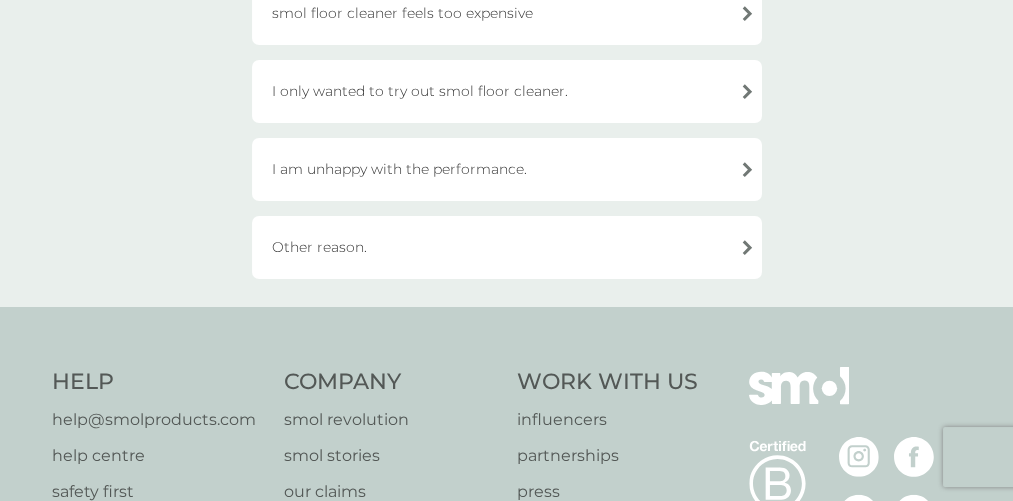 click on "Other reason." at bounding box center (507, 247) 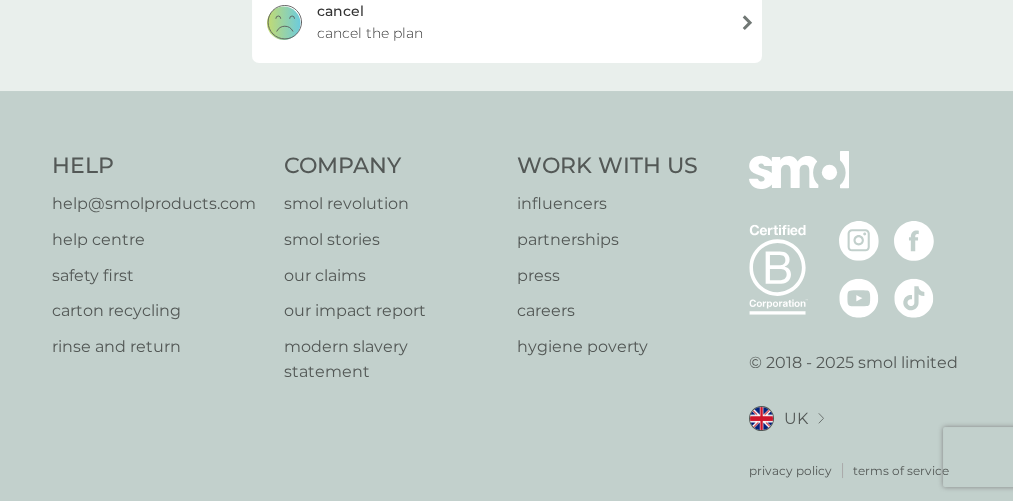 scroll, scrollTop: 541, scrollLeft: 0, axis: vertical 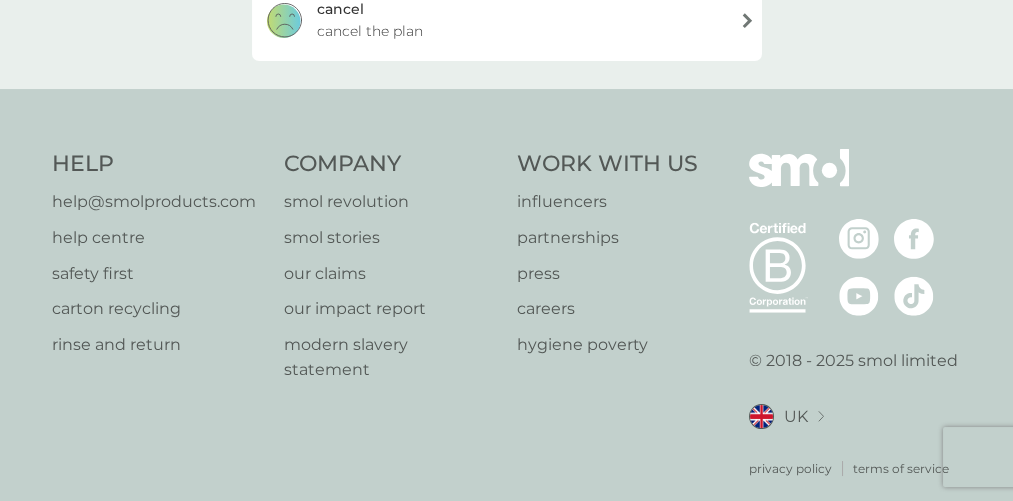 click on "cancel cancel the plan" at bounding box center (507, 20) 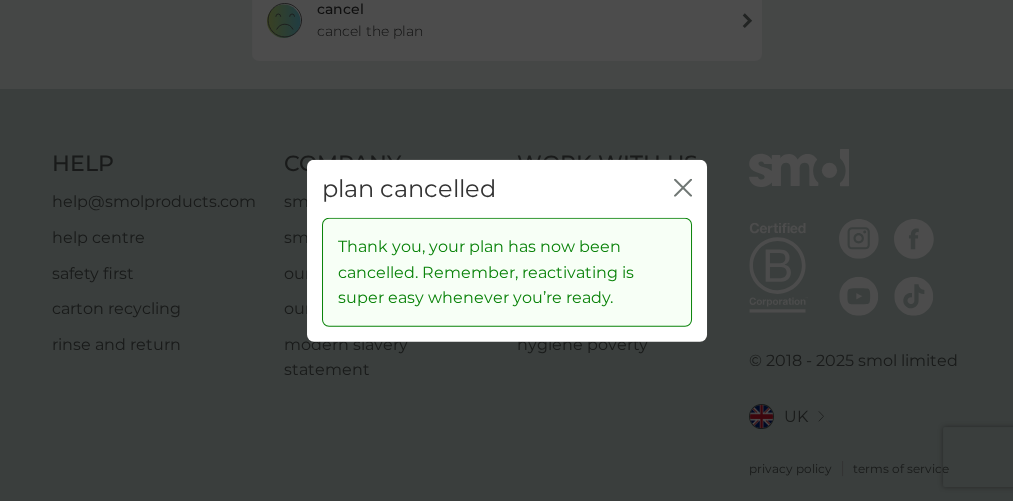 click on "close" 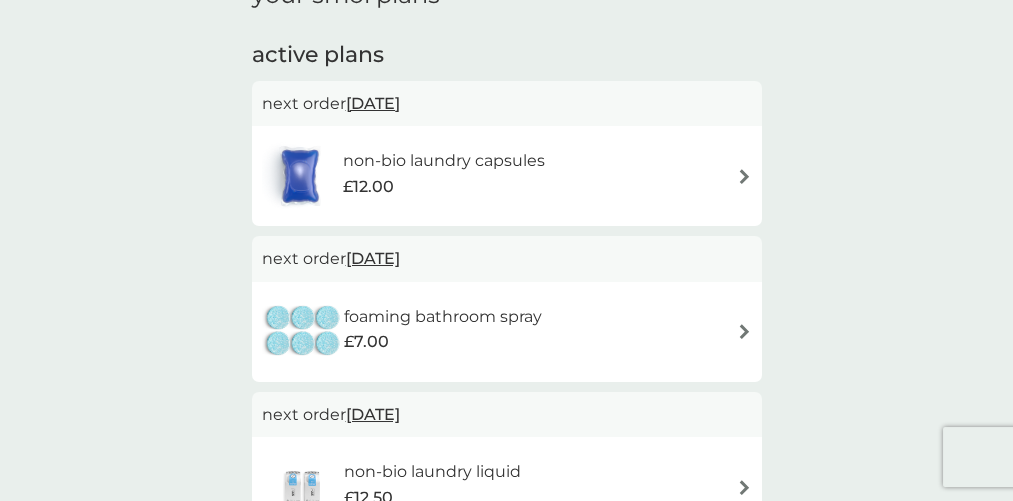 scroll, scrollTop: 111, scrollLeft: 0, axis: vertical 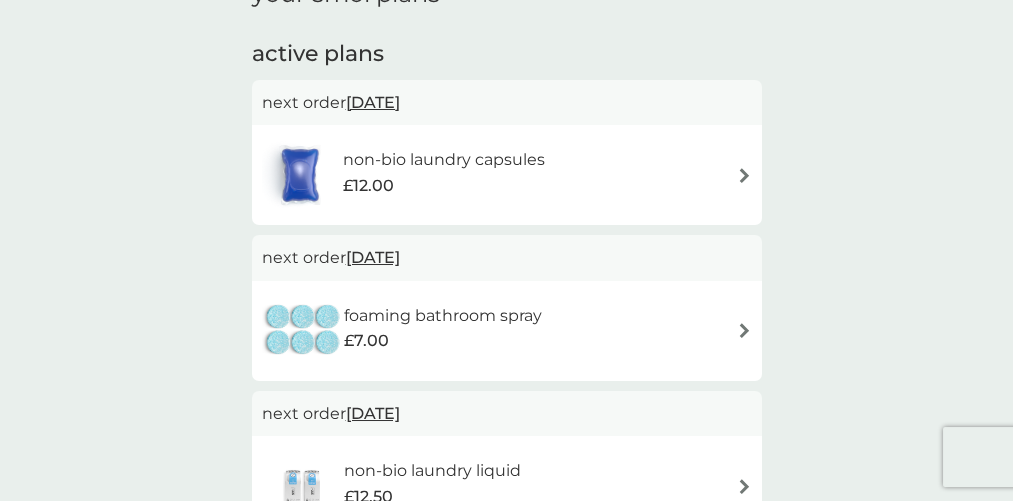 click on "foaming bathroom spray £7.00" at bounding box center (507, 331) 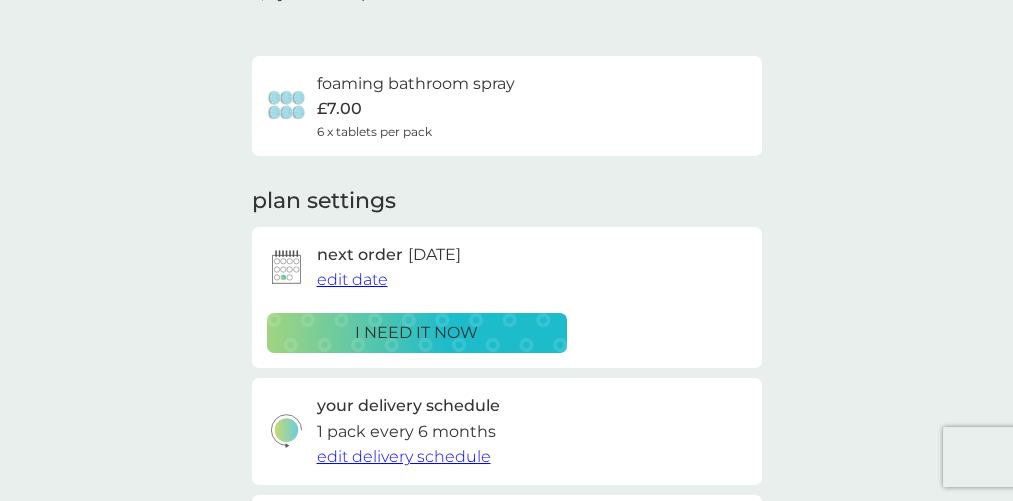 scroll, scrollTop: 0, scrollLeft: 0, axis: both 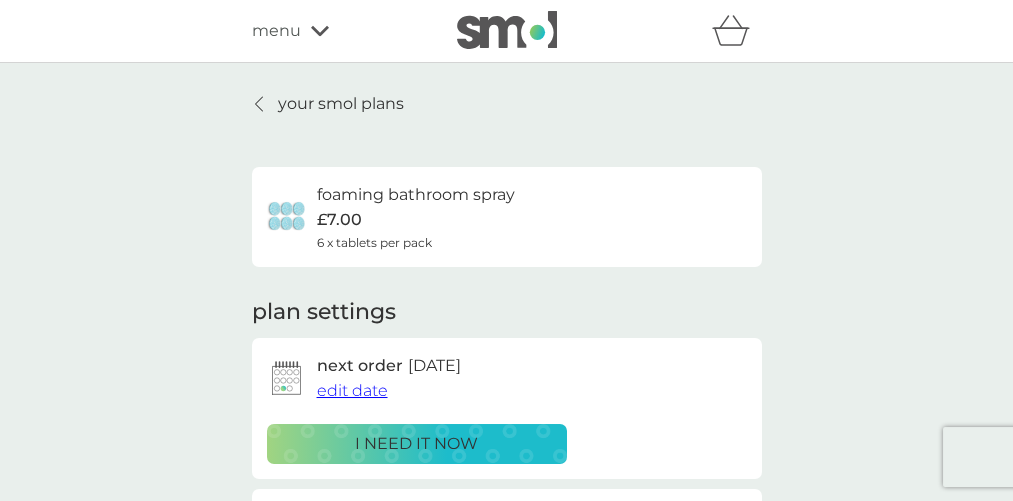 click on "your smol plans" at bounding box center [341, 104] 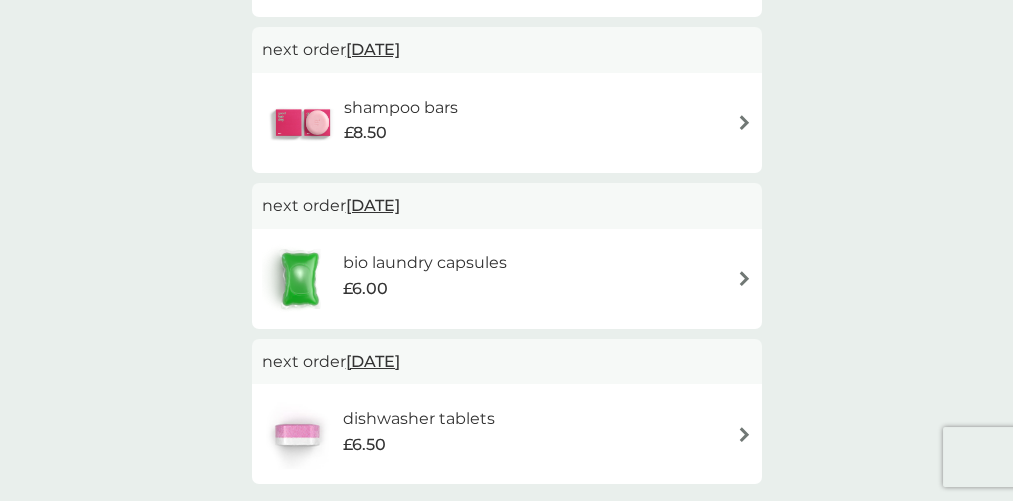 scroll, scrollTop: 621, scrollLeft: 0, axis: vertical 